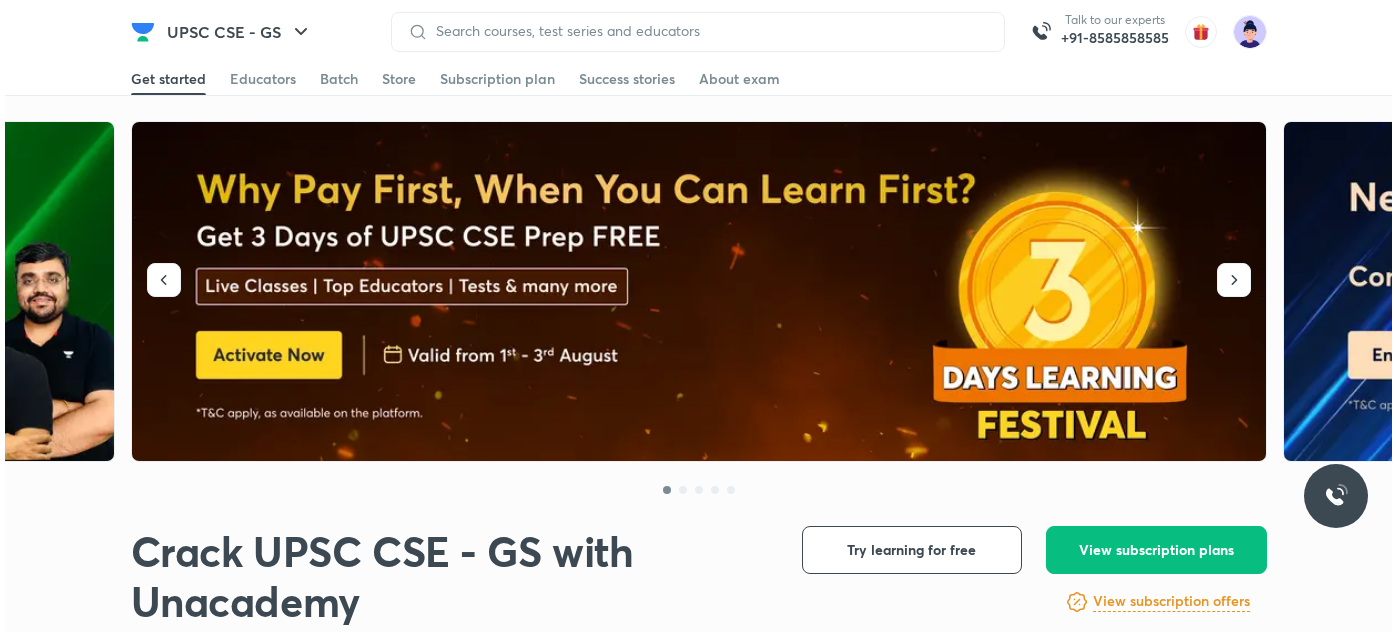 scroll, scrollTop: 0, scrollLeft: 0, axis: both 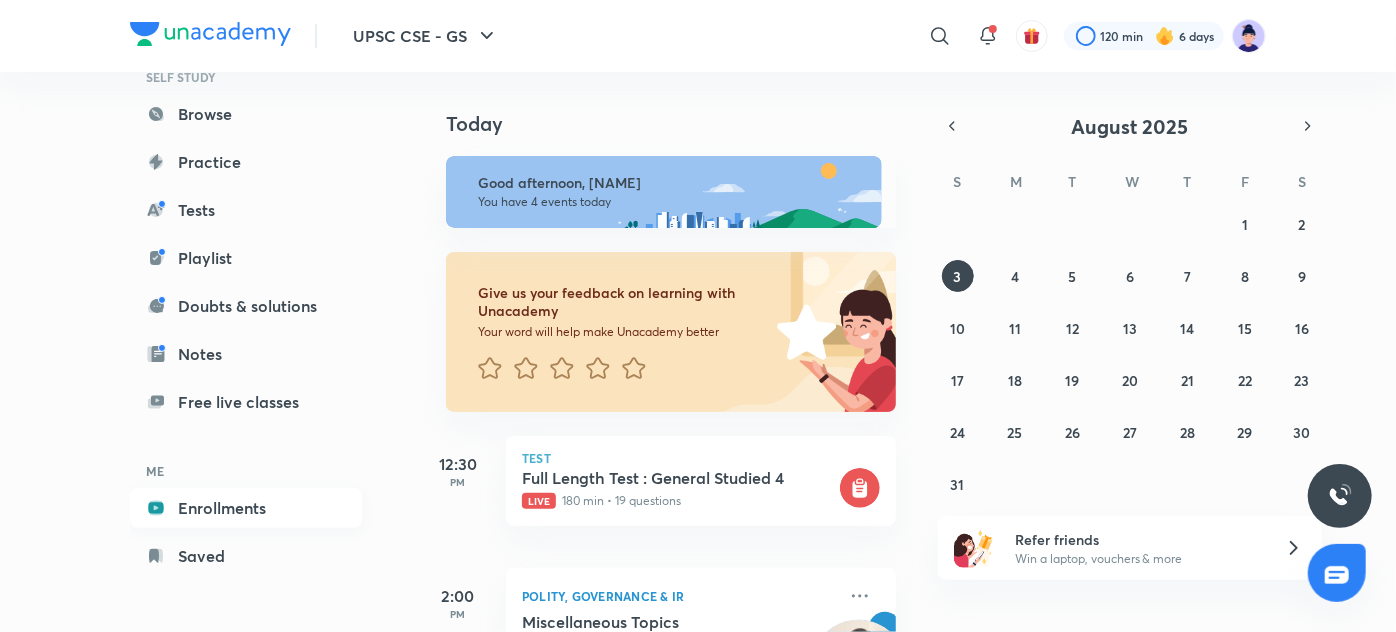 click on "Enrollments" at bounding box center (246, 508) 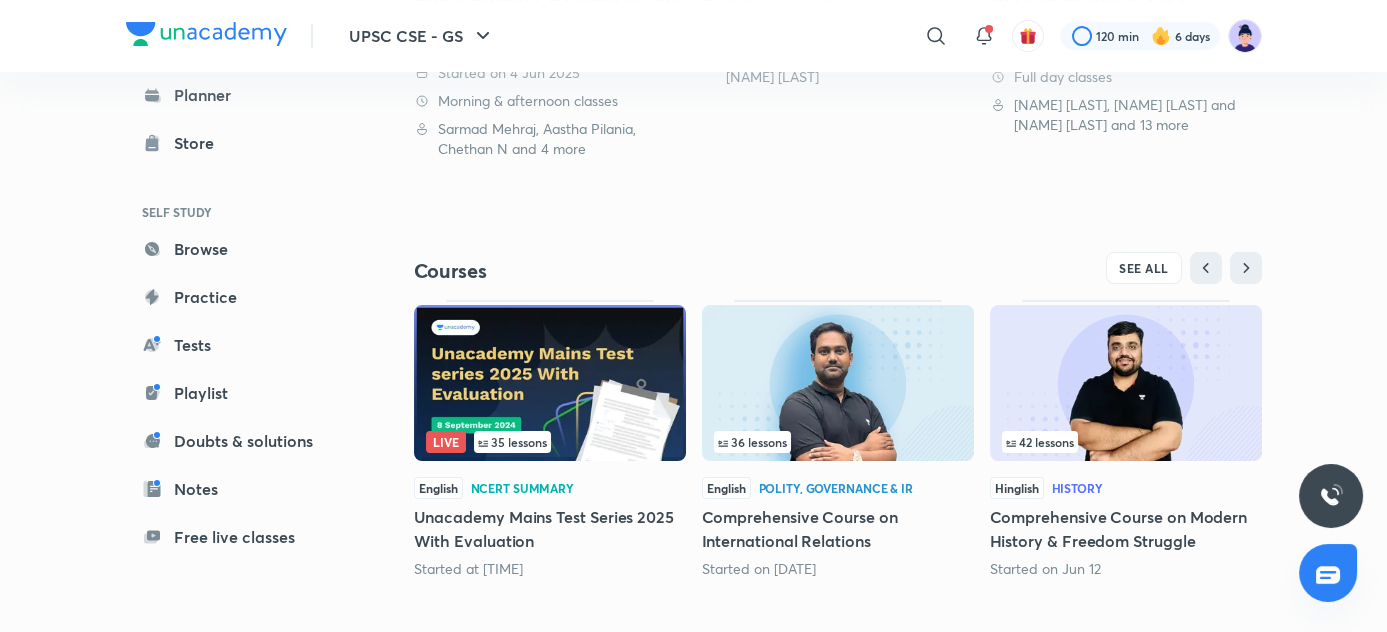 scroll, scrollTop: 586, scrollLeft: 0, axis: vertical 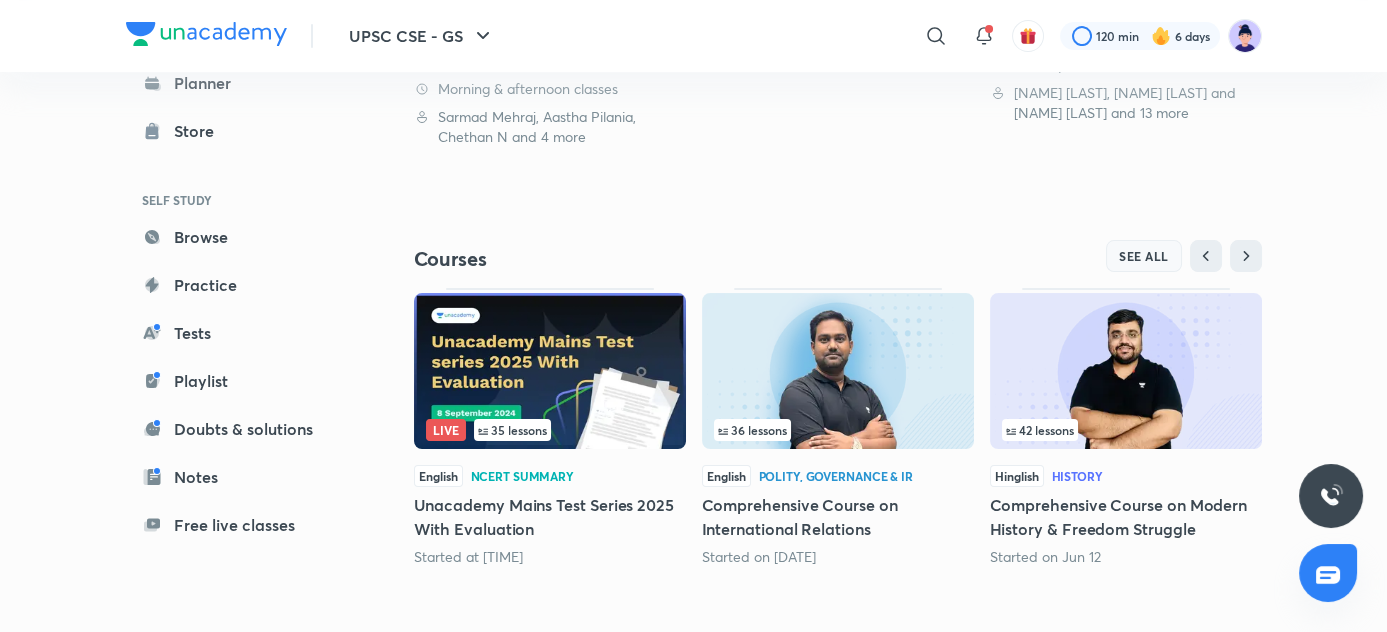 click on "SEE ALL" at bounding box center [1144, 256] 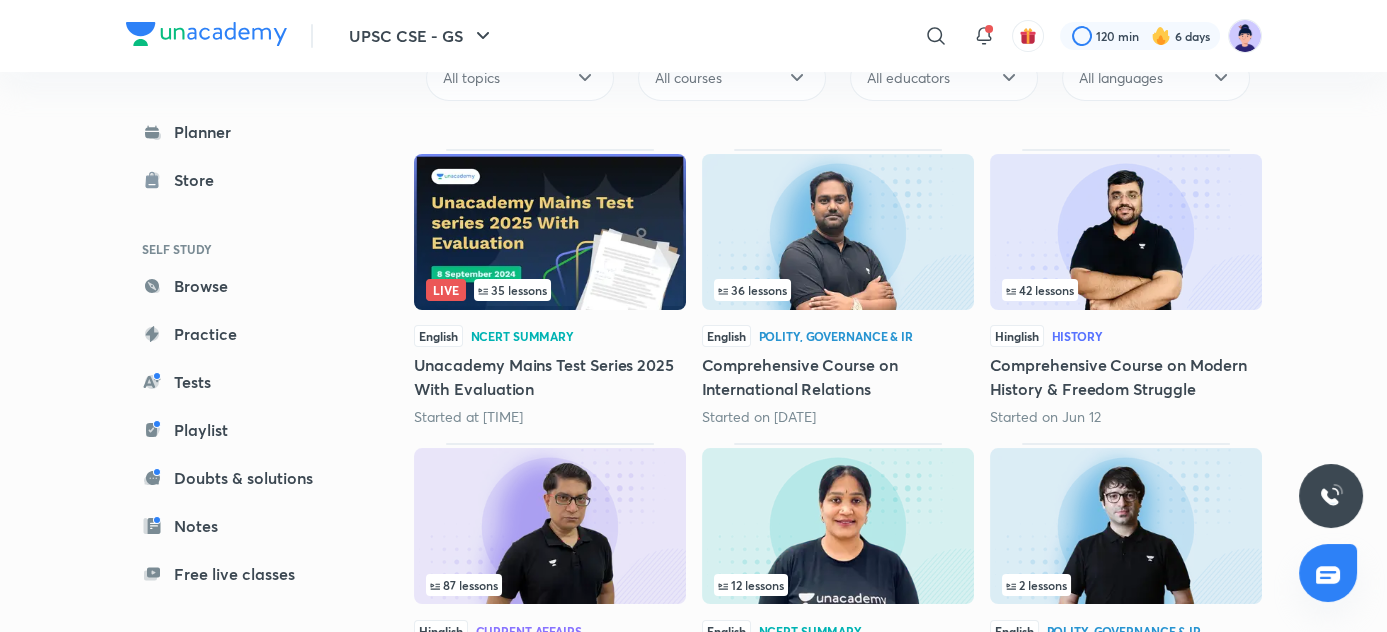scroll, scrollTop: 232, scrollLeft: 0, axis: vertical 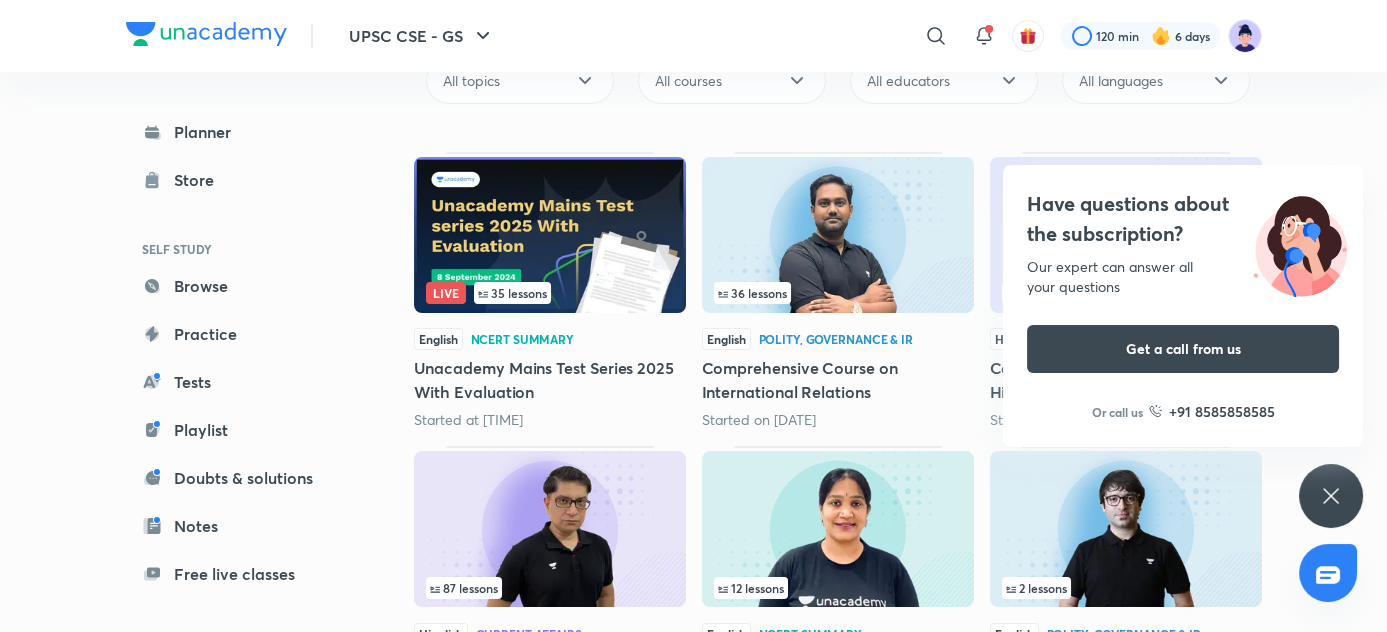 click on "Our expert can answer all your questions" at bounding box center (1183, 277) 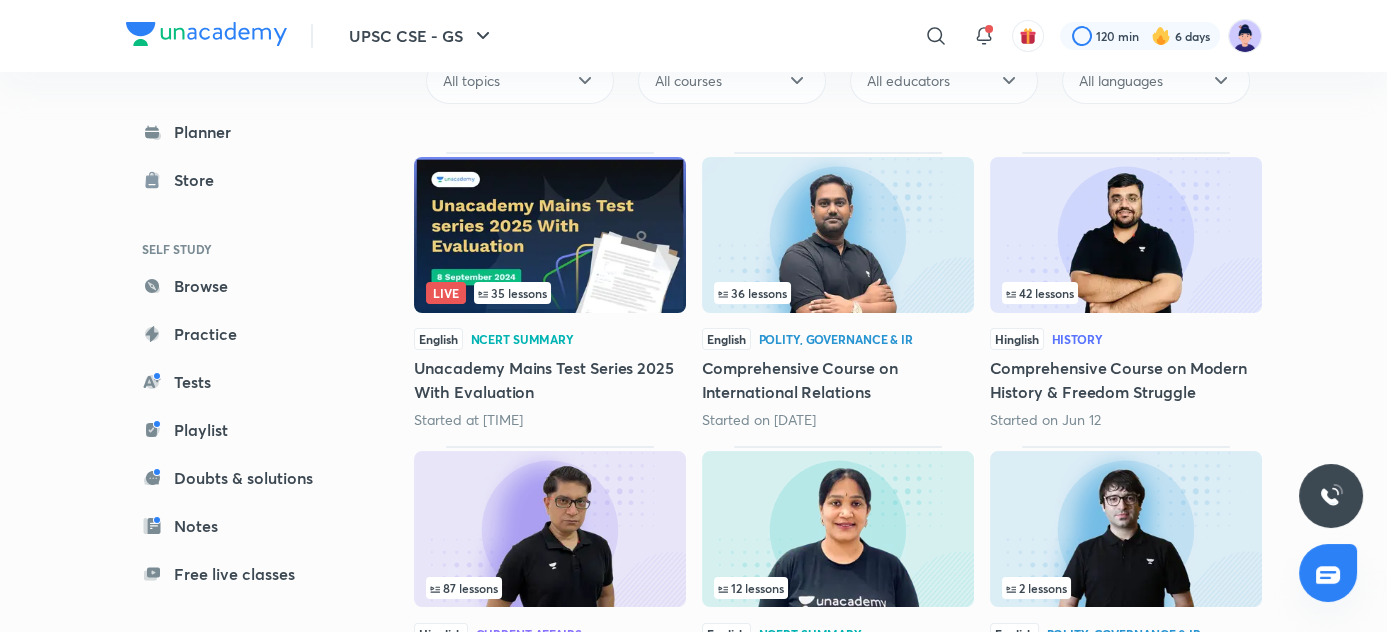 click on "Comprehensive Course on Modern History & Freedom Struggle" at bounding box center (1126, 380) 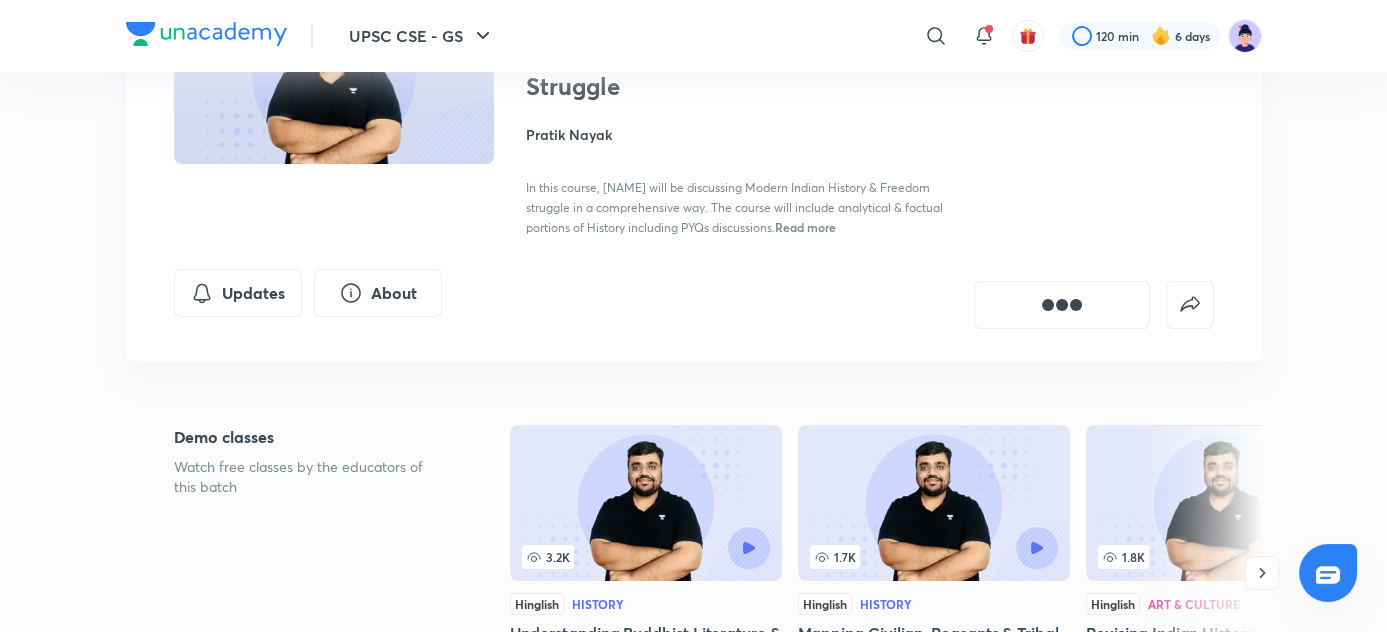 scroll, scrollTop: 0, scrollLeft: 0, axis: both 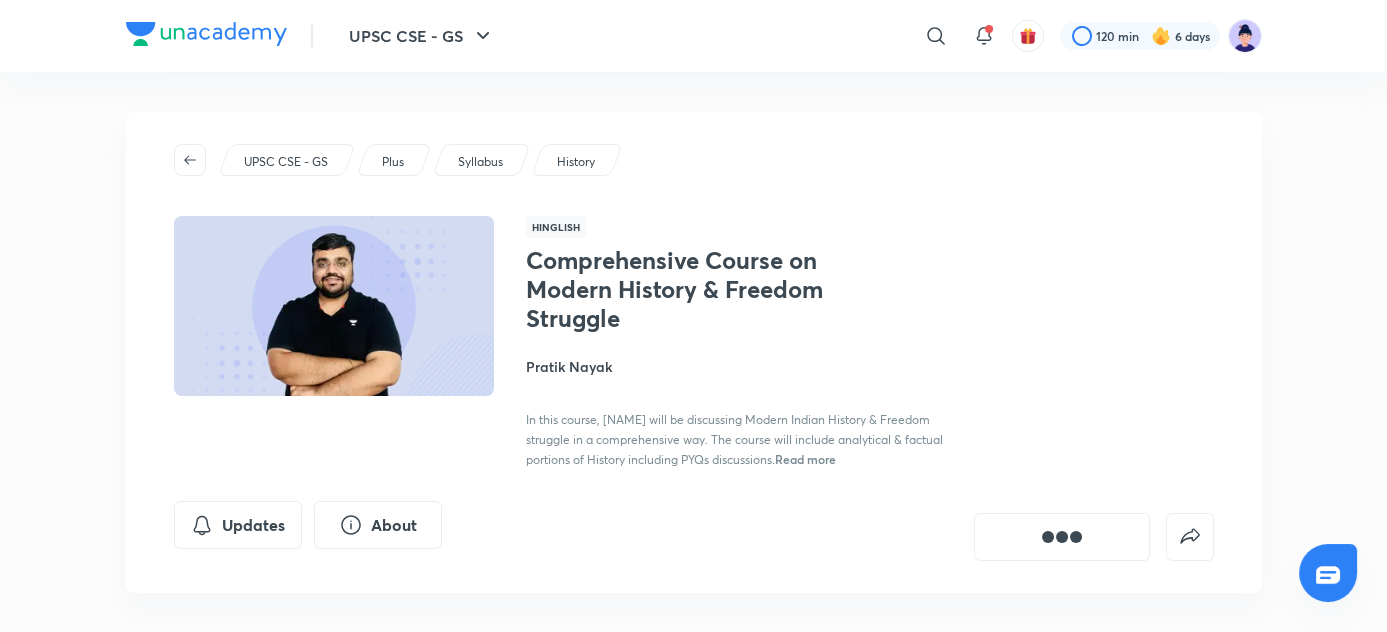 click on "Comprehensive Course on Modern History & Freedom Struggle Pratik Nayak In this course, Pratik will be discussing Modern Indian History & Freedom struggle in a comprehensive way. The course will include analytical & factual portions of History including PYQs discussions.  Read more" at bounding box center (870, 357) 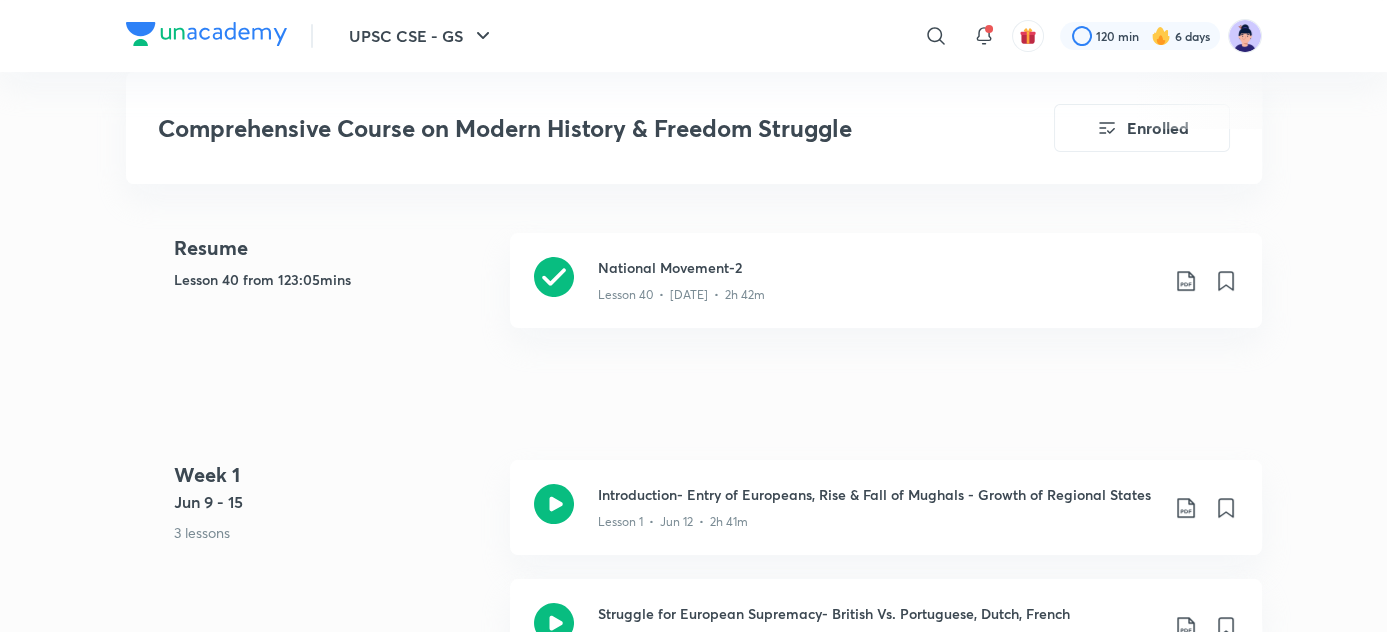 scroll, scrollTop: 824, scrollLeft: 0, axis: vertical 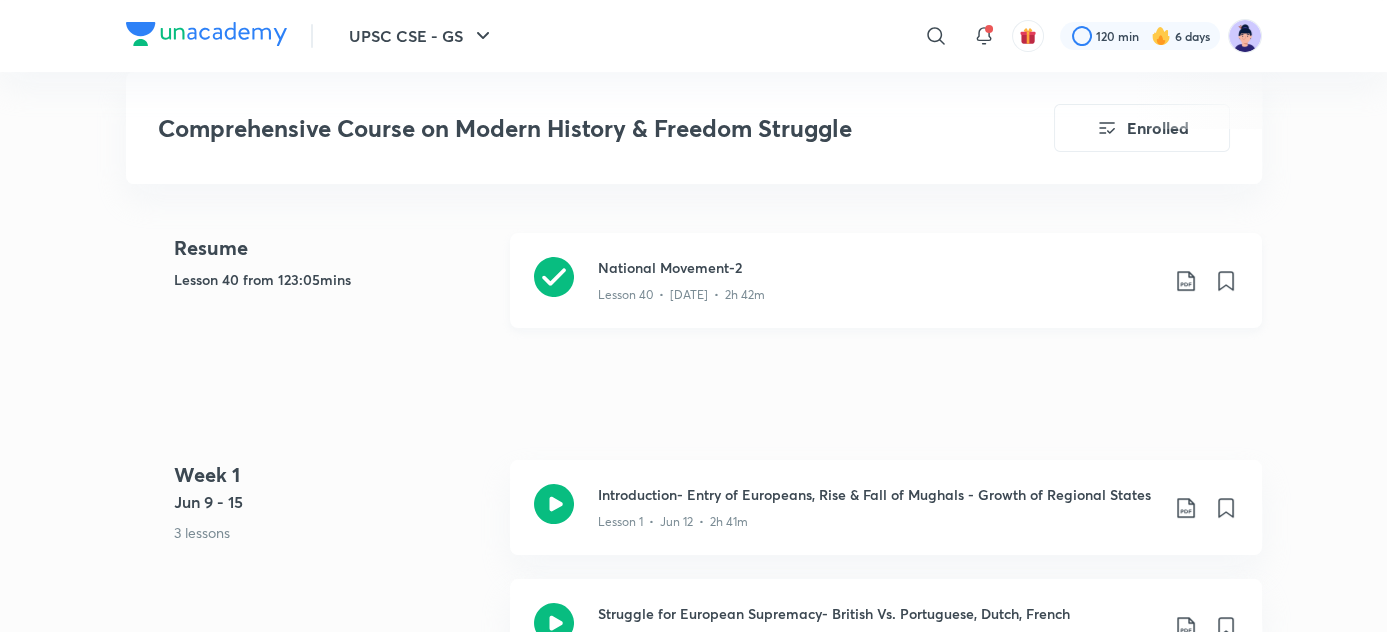 click on "Lesson 40 &nbsp;&nbsp;&bull;&nbsp;&nbsp;Aug 2&nbsp;&nbsp;&bull;&nbsp;&nbsp;2h 42m" at bounding box center (681, 295) 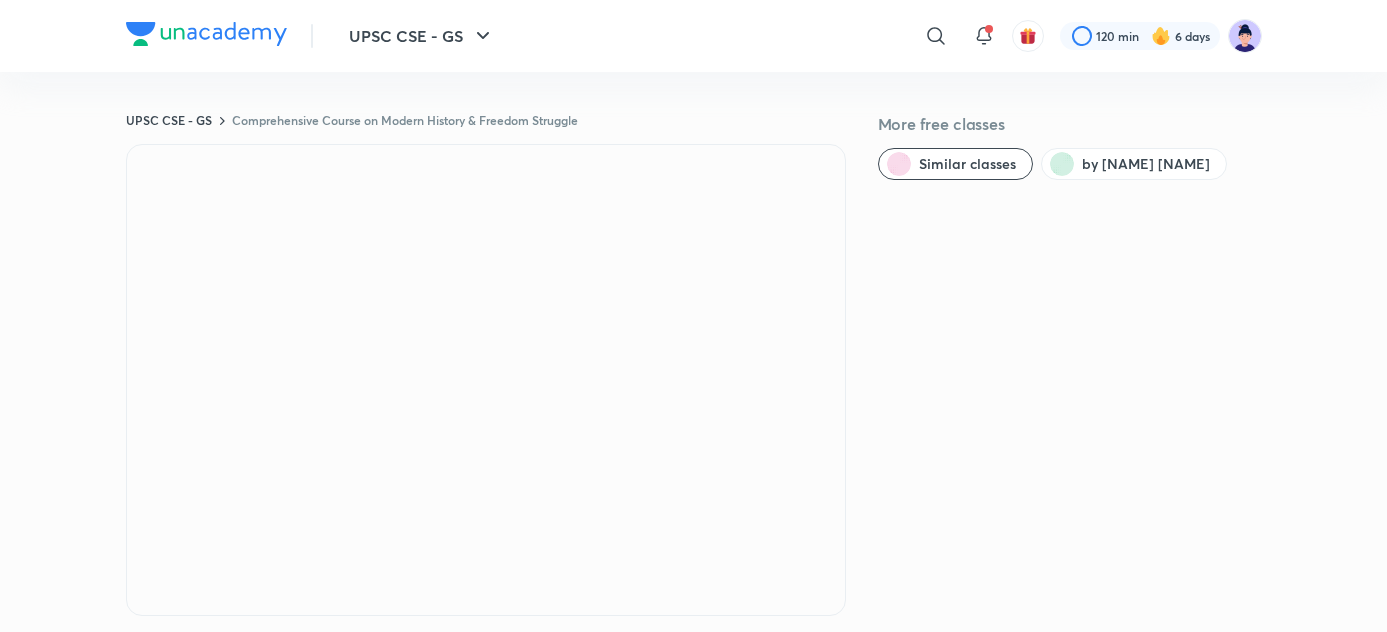 scroll, scrollTop: 0, scrollLeft: 0, axis: both 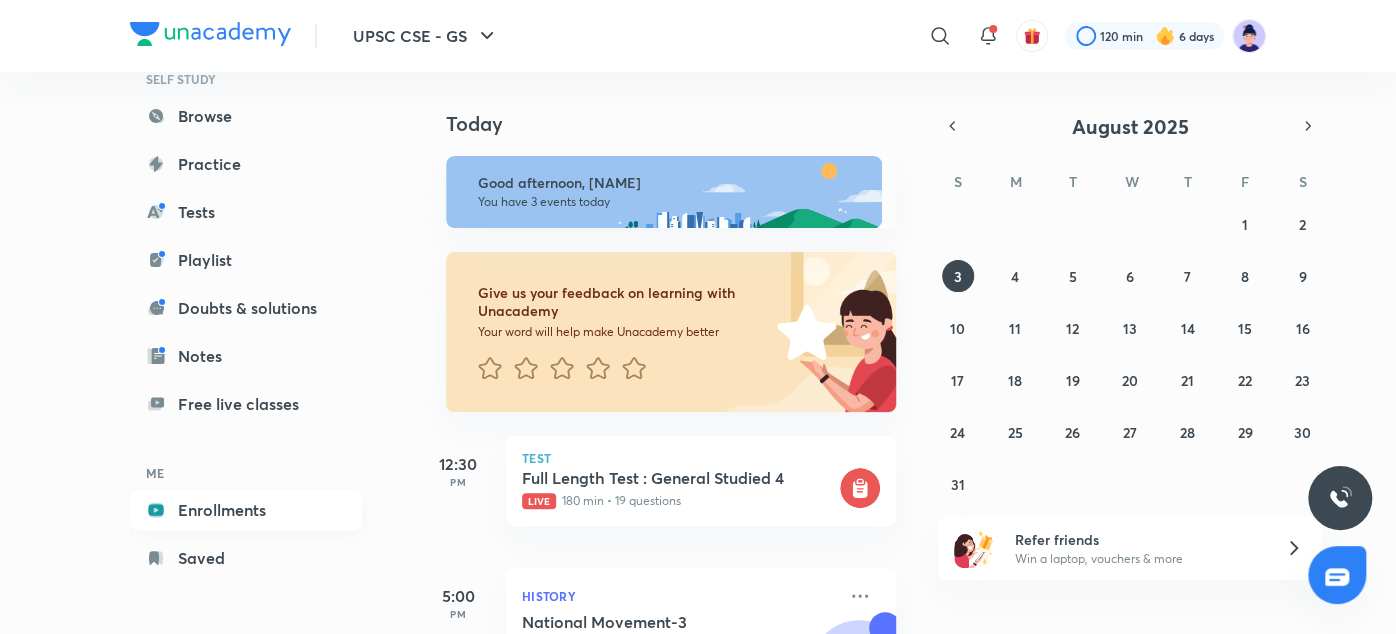 click on "Enrollments" at bounding box center [246, 510] 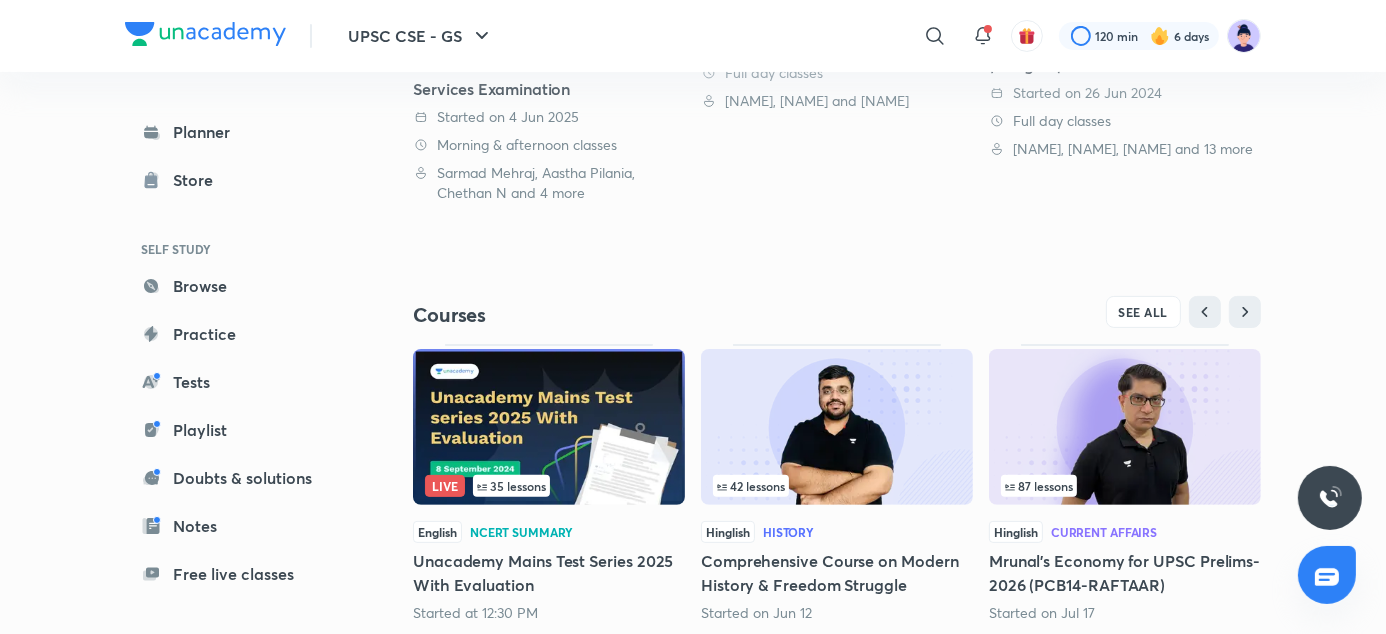 scroll, scrollTop: 555, scrollLeft: 0, axis: vertical 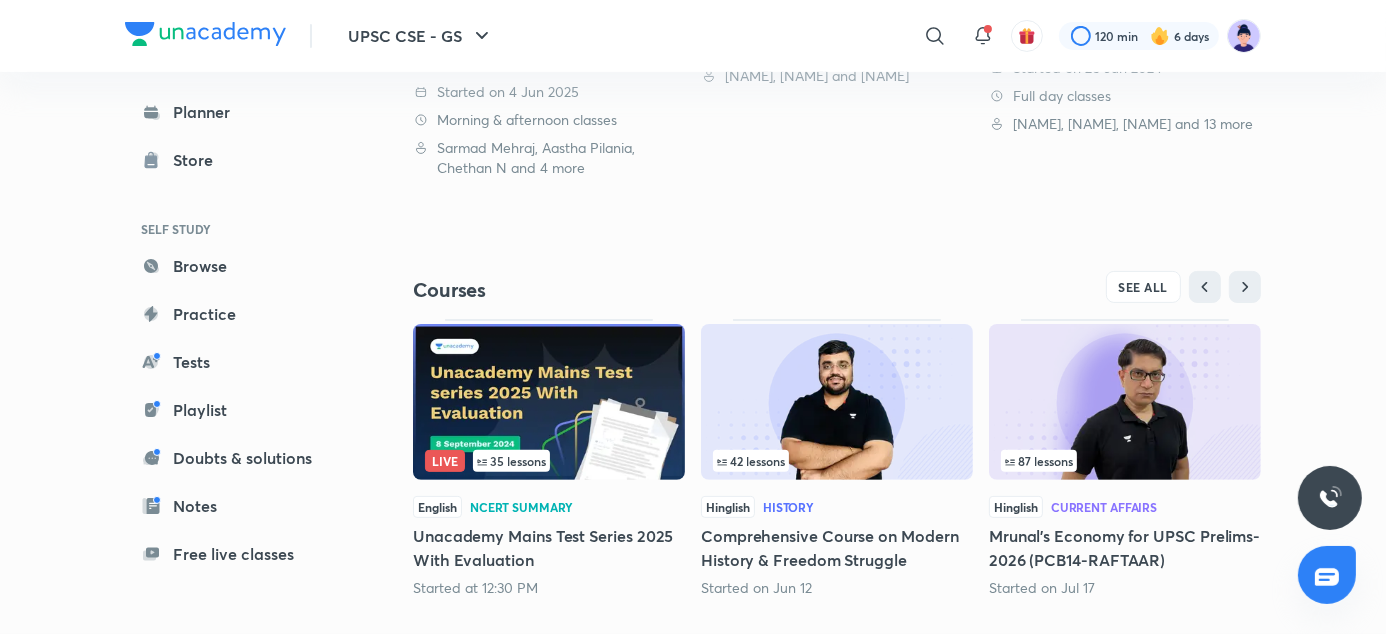 click on "Comprehensive Course on Modern History & Freedom Struggle" at bounding box center (837, 548) 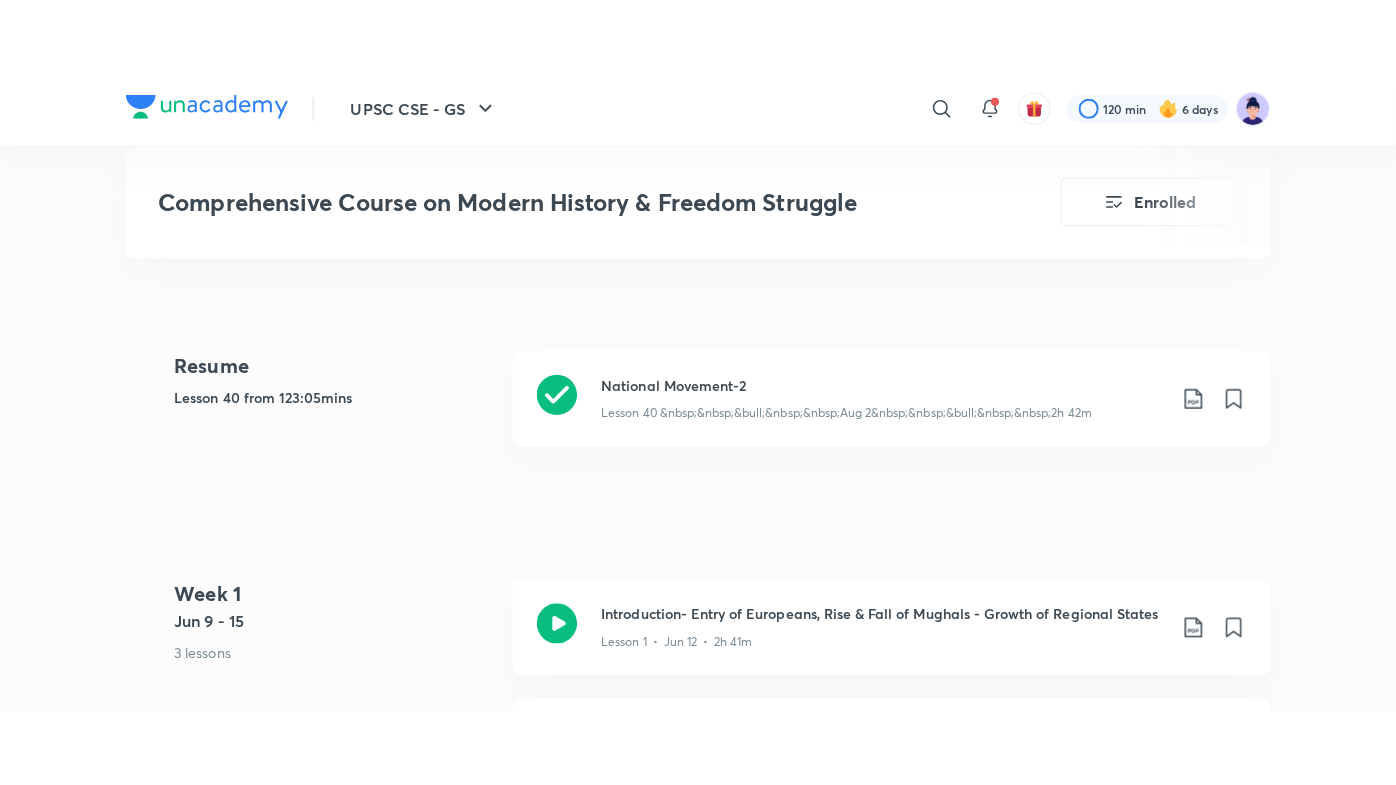 scroll, scrollTop: 753, scrollLeft: 0, axis: vertical 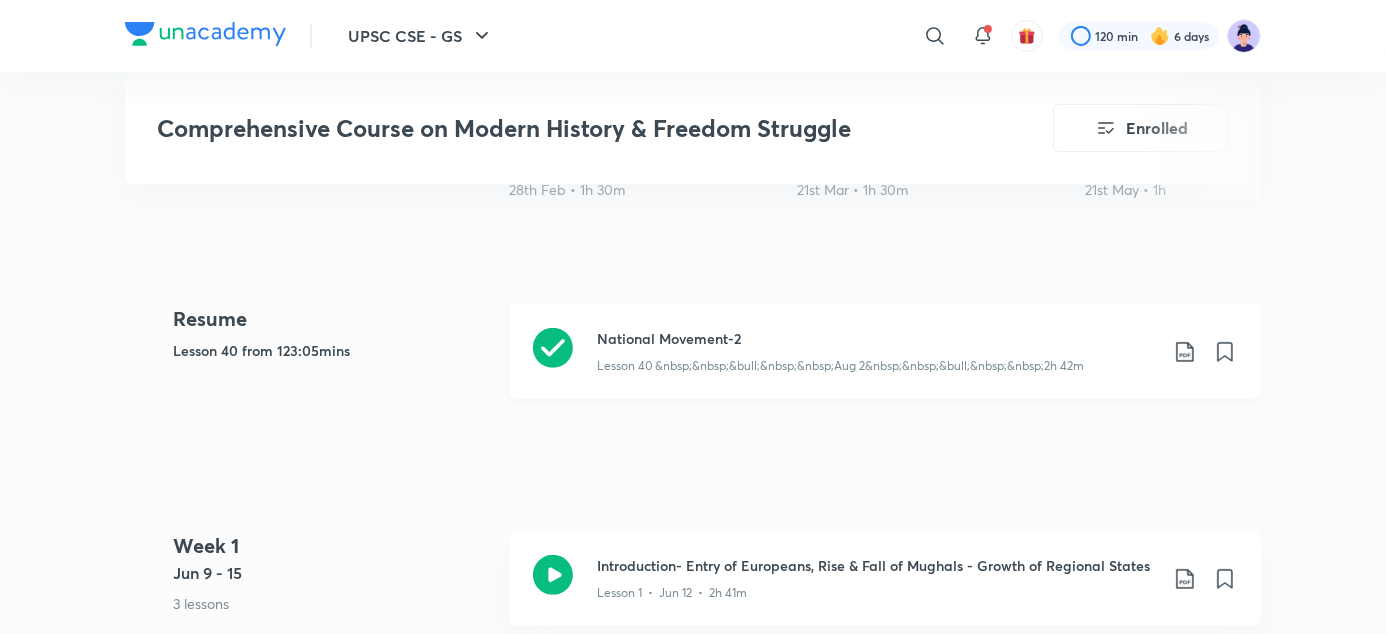 click on "National Movement-2" at bounding box center [877, 338] 